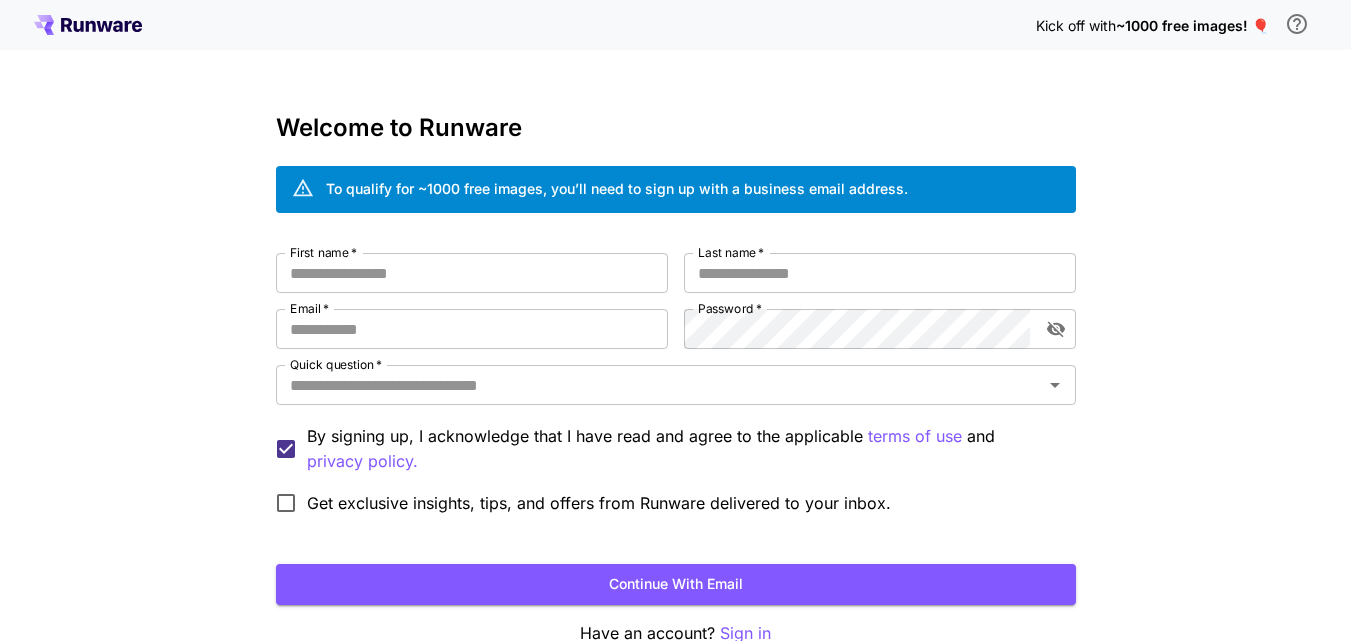 scroll, scrollTop: 0, scrollLeft: 0, axis: both 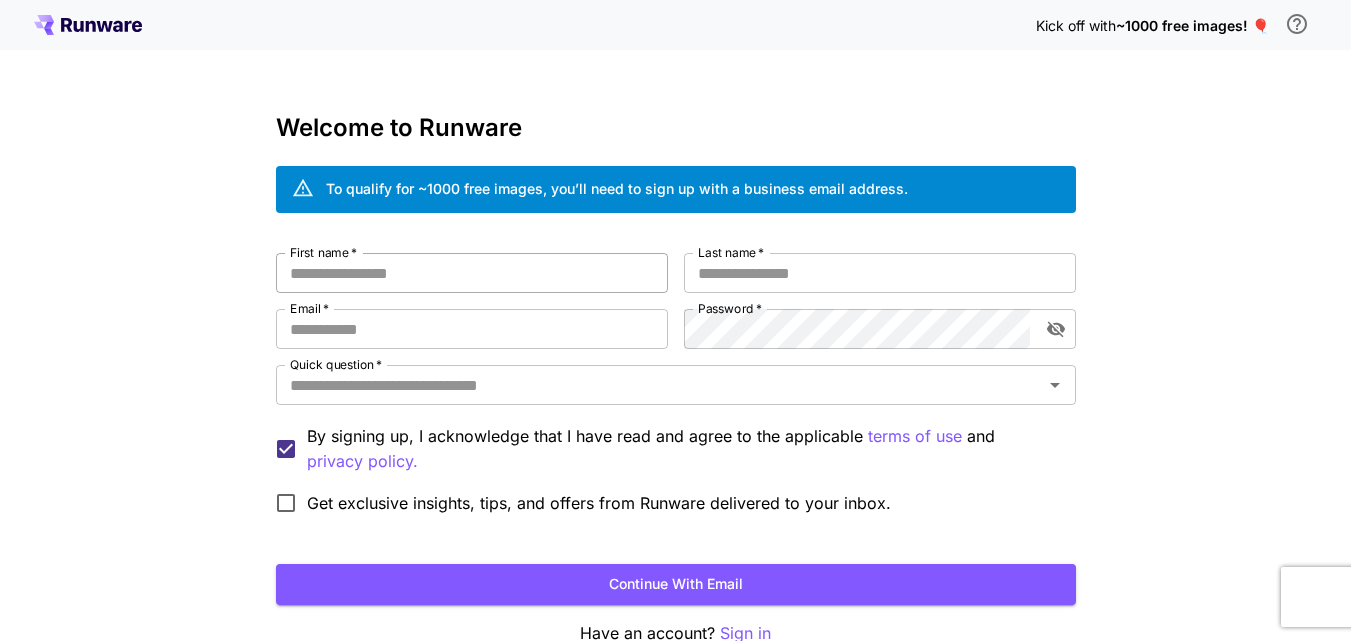 click on "First name   *" at bounding box center (472, 273) 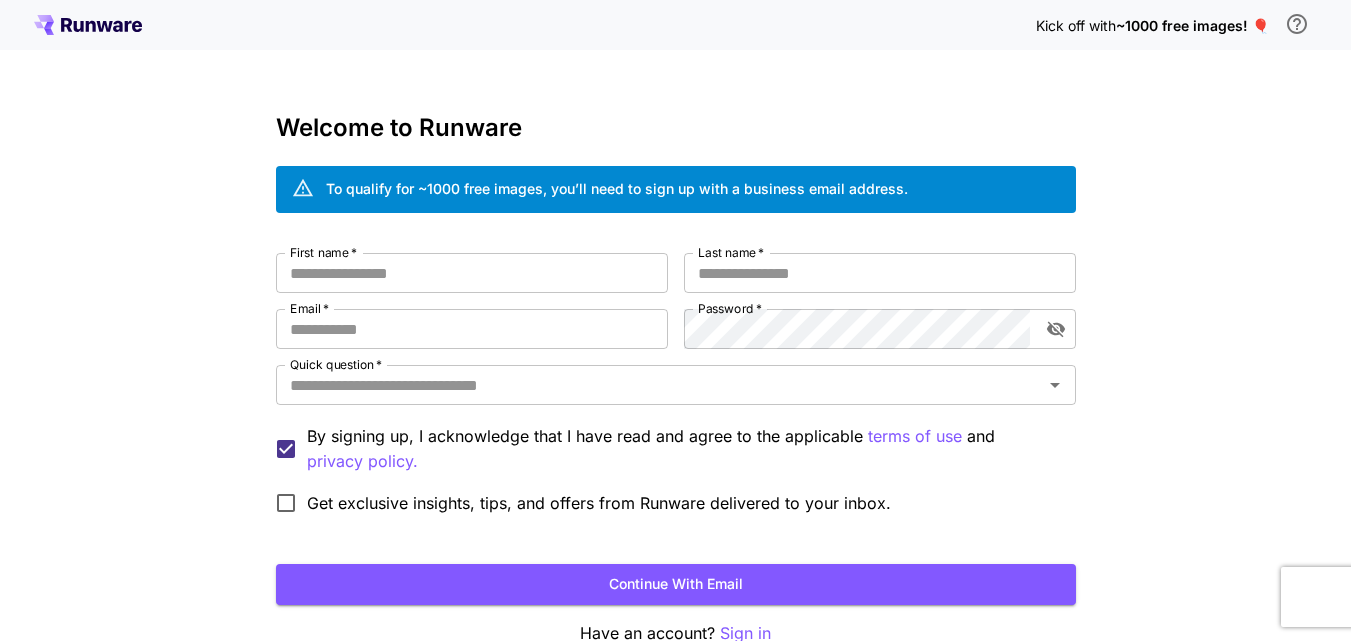 click on "First name   * [FIRST] First name   * [FIRST] Last name   * [LAST] Last name   * [LAST] Email   * [EMAIL] Email   * [EMAIL] Password   * [PASSWORD] Password   * [PASSWORD] Quick question   * [TEXT] Quick question   * [TEXT] By signing up, I acknowledge that I have read and agree to the applicable terms of use and privacy policy. Get exclusive insights, tips, and offers from Runware delivered to your inbox." at bounding box center [676, 388] 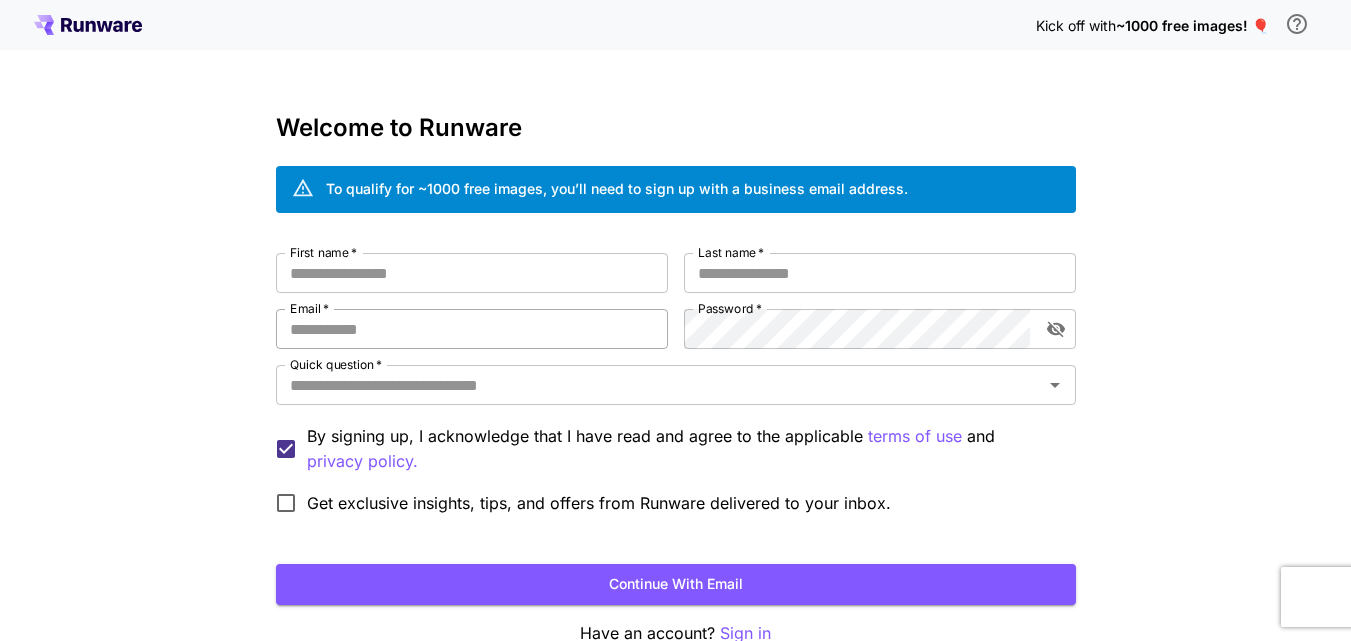 click on "Email   *" at bounding box center [472, 329] 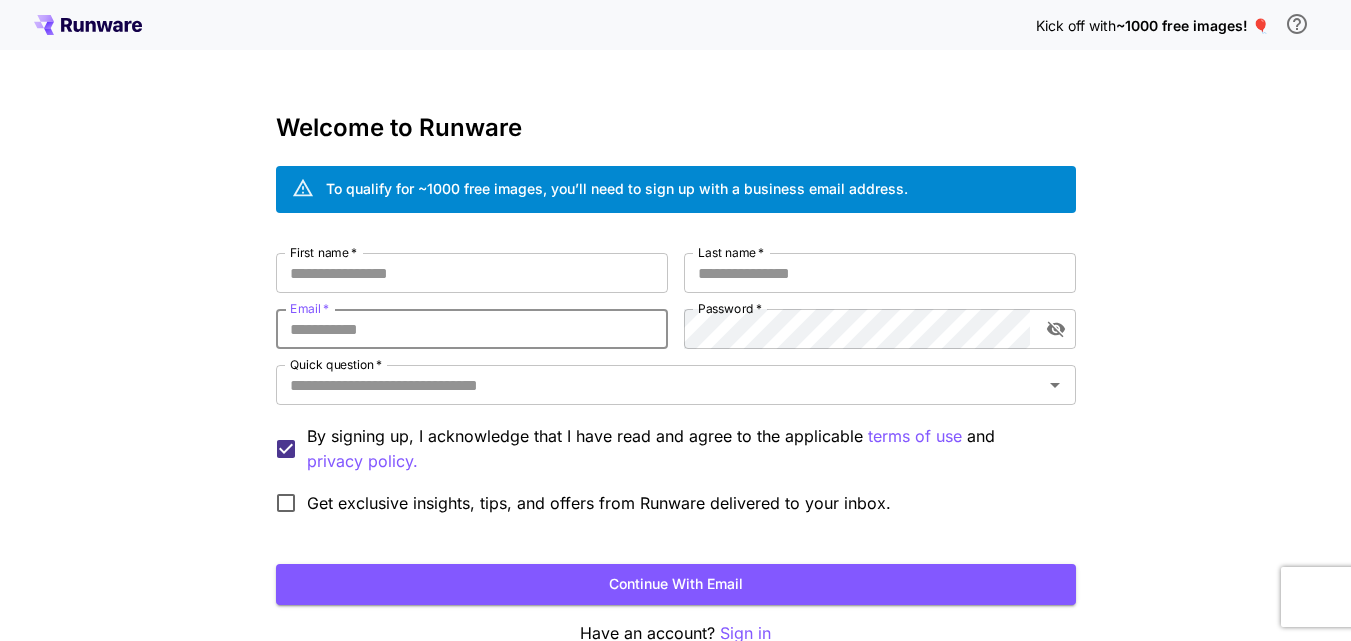 paste on "**********" 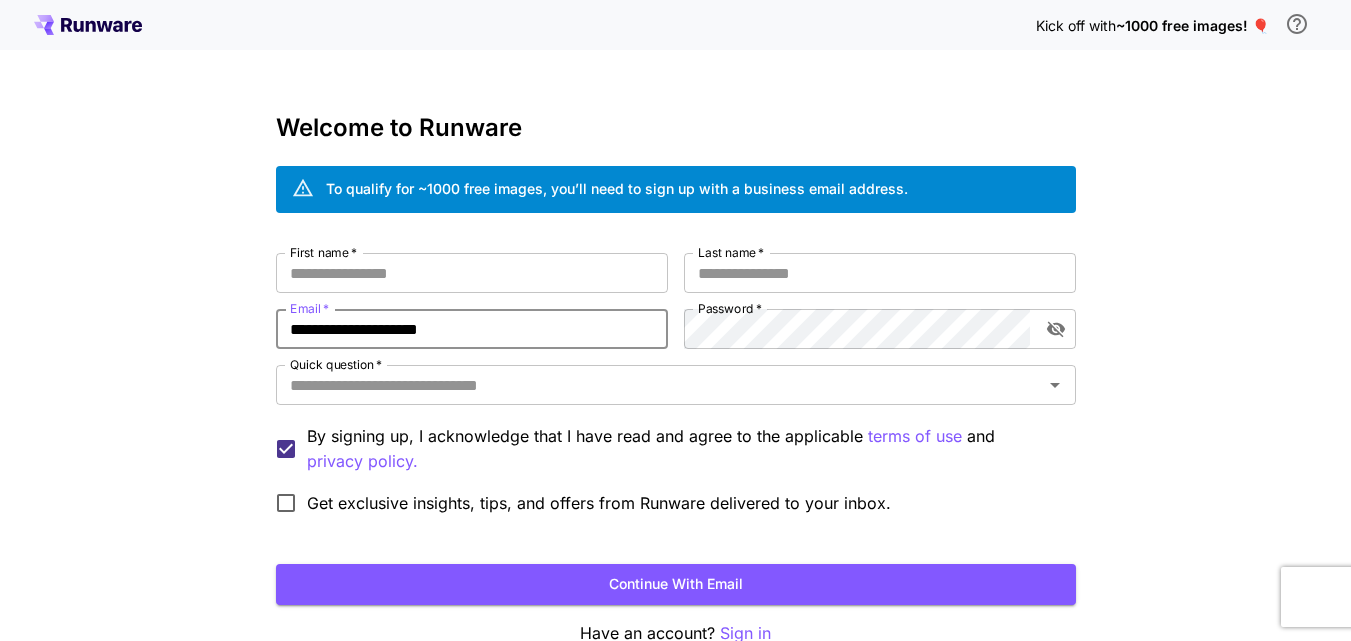 type on "**********" 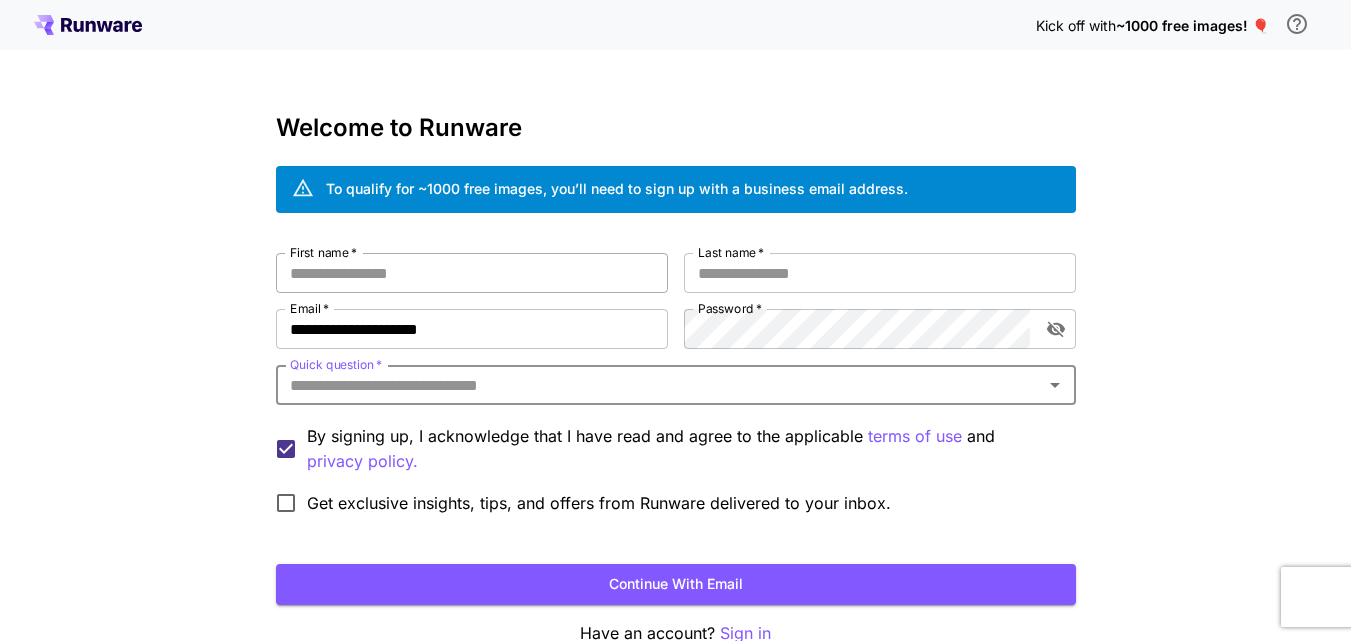 click on "First name   *" at bounding box center (472, 273) 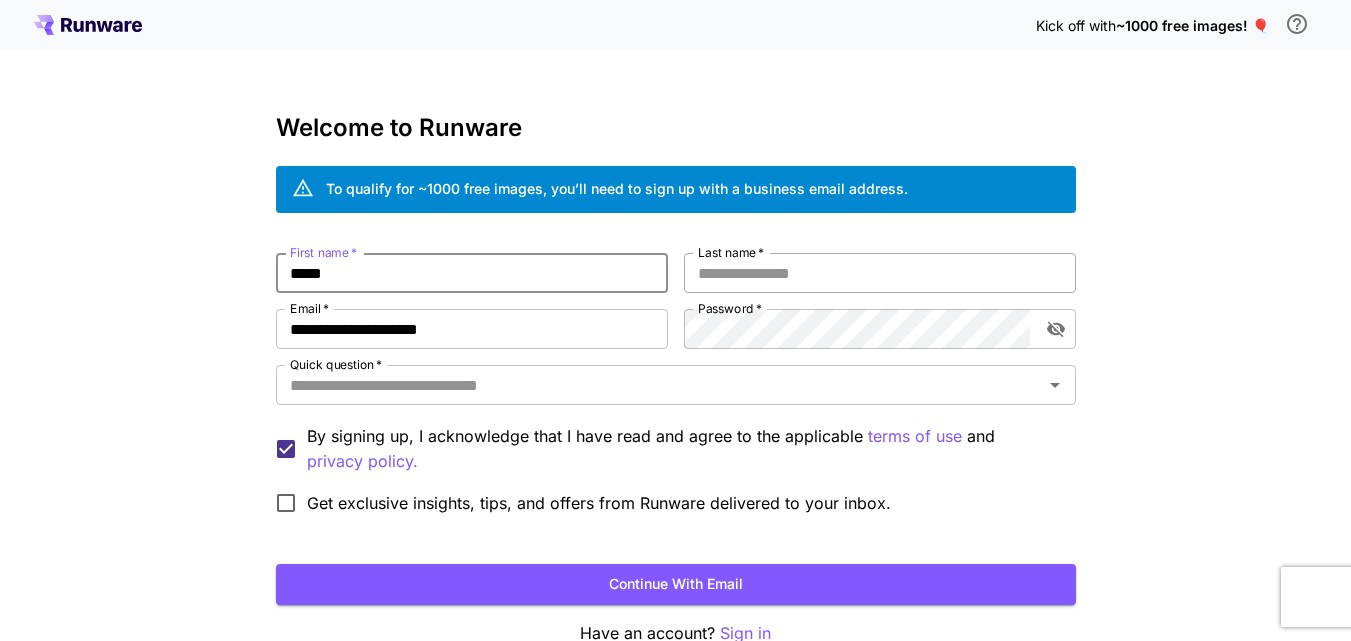 type on "*****" 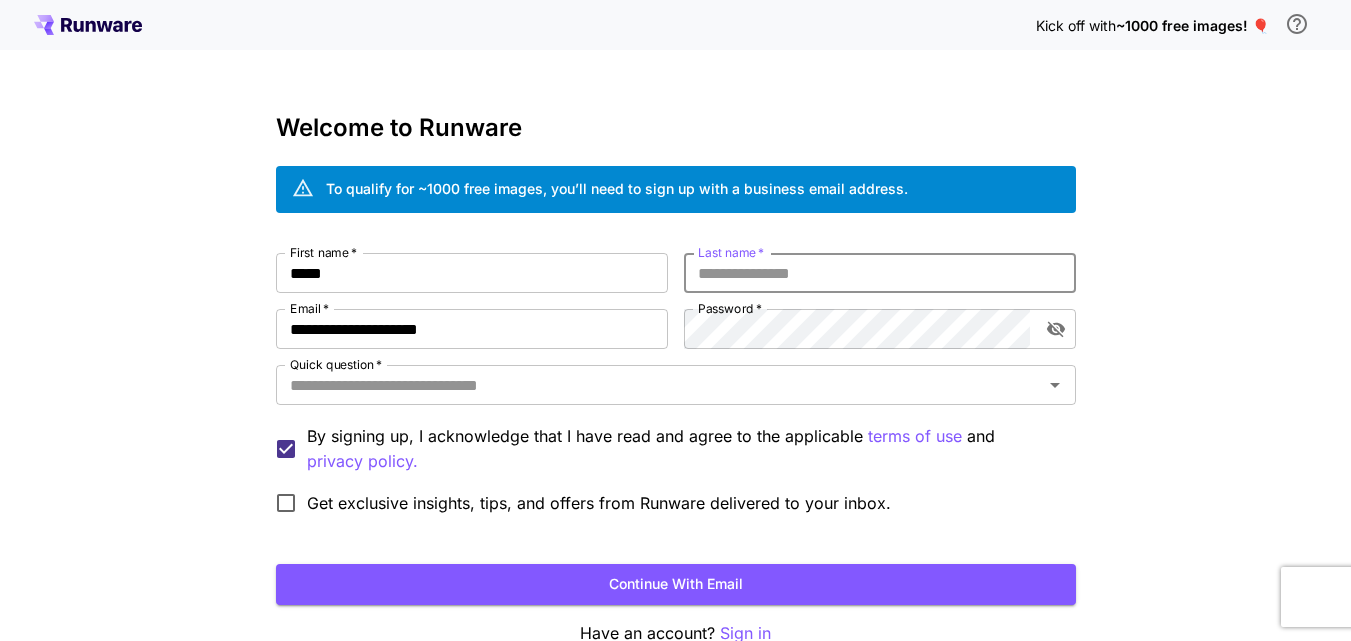 type on "*" 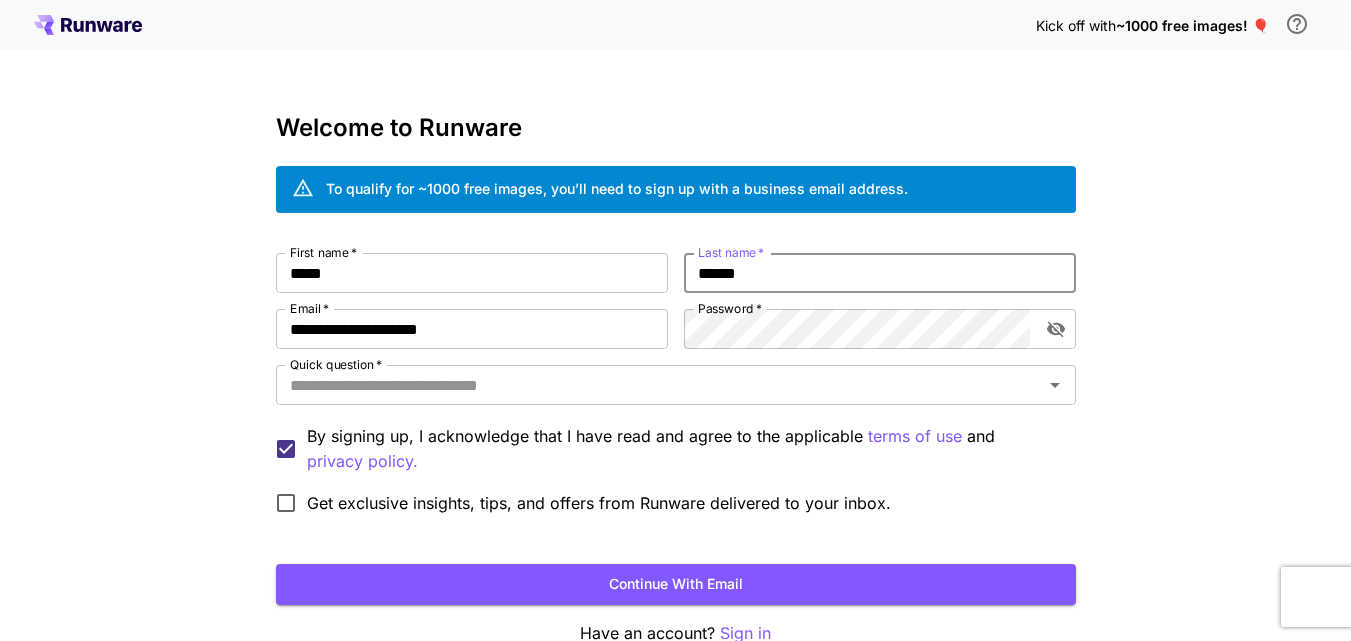 type on "******" 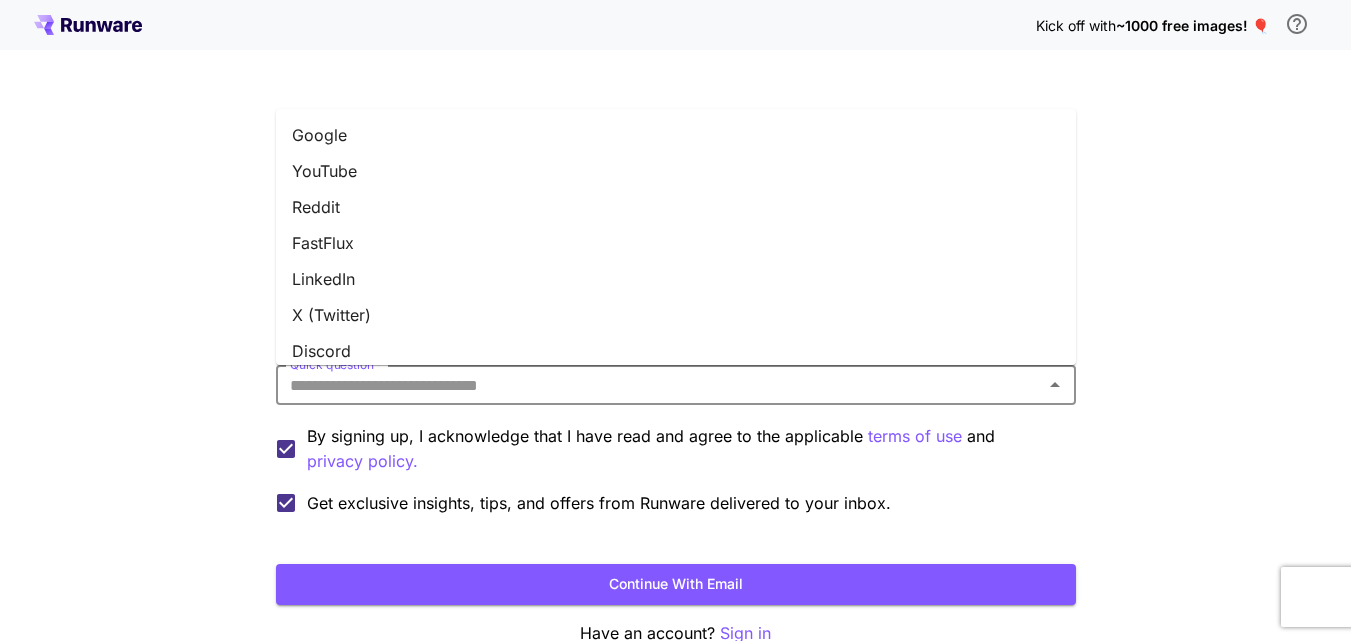 click on "Quick question   *" at bounding box center (659, 385) 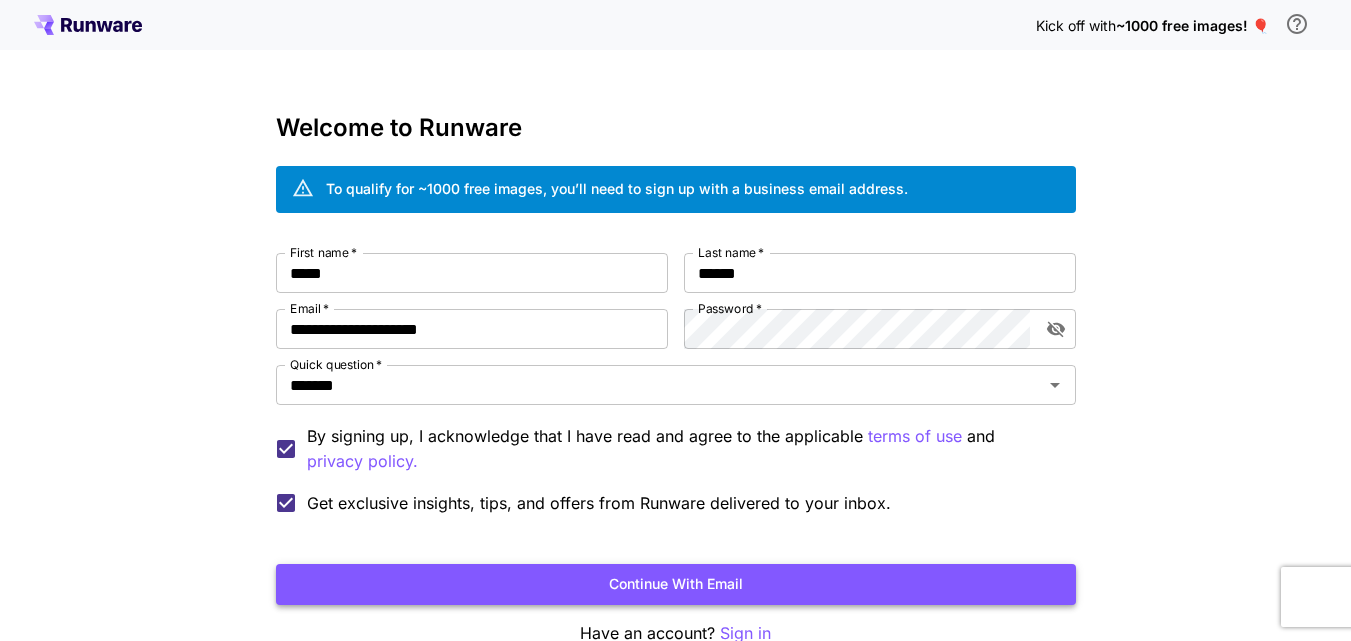 click on "Continue with email" at bounding box center (676, 584) 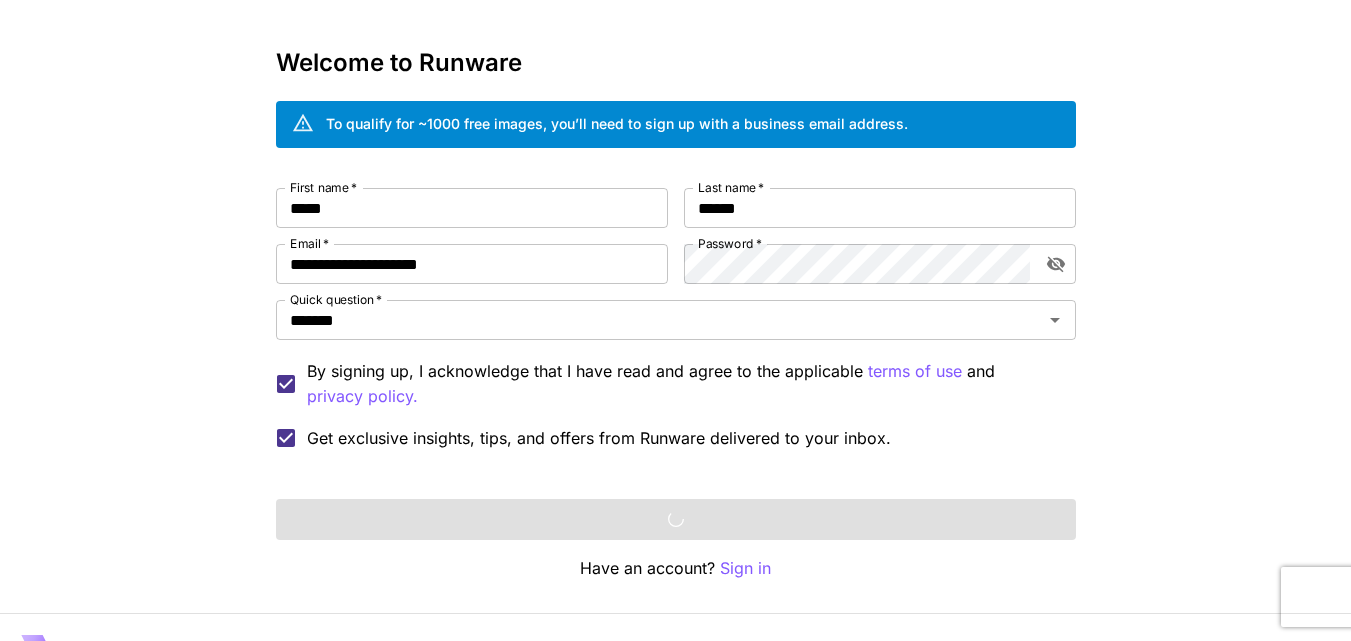 scroll, scrollTop: 100, scrollLeft: 0, axis: vertical 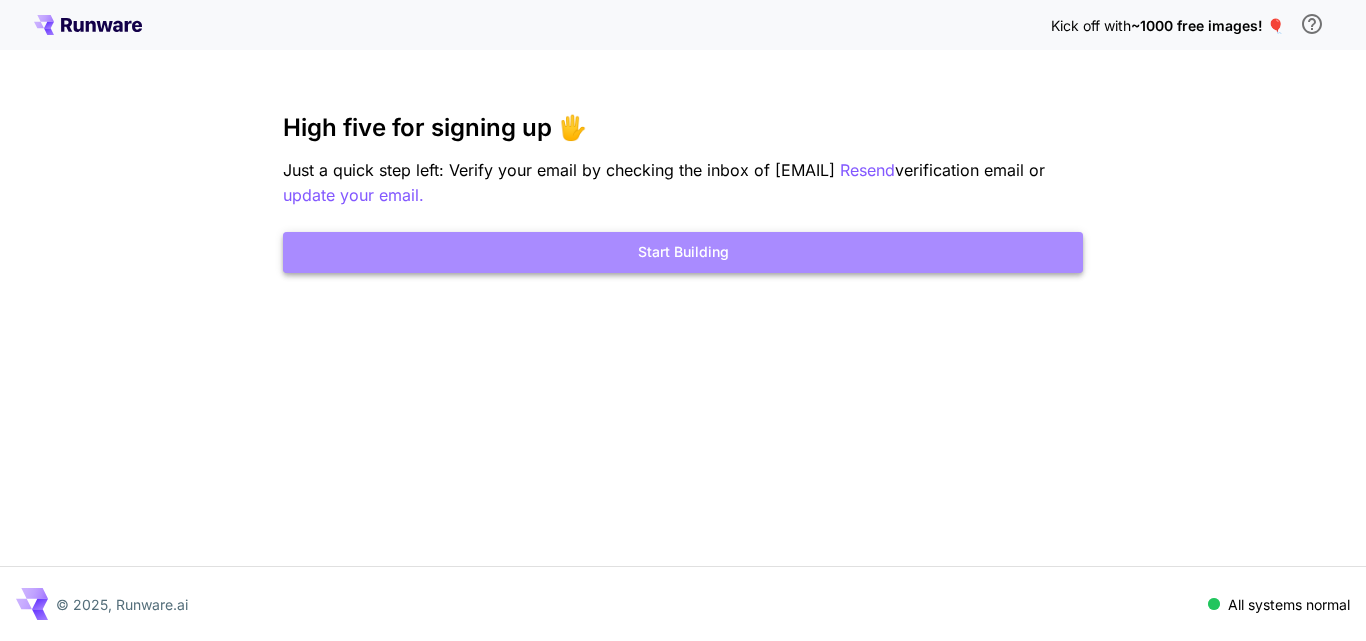click on "Start Building" at bounding box center (683, 252) 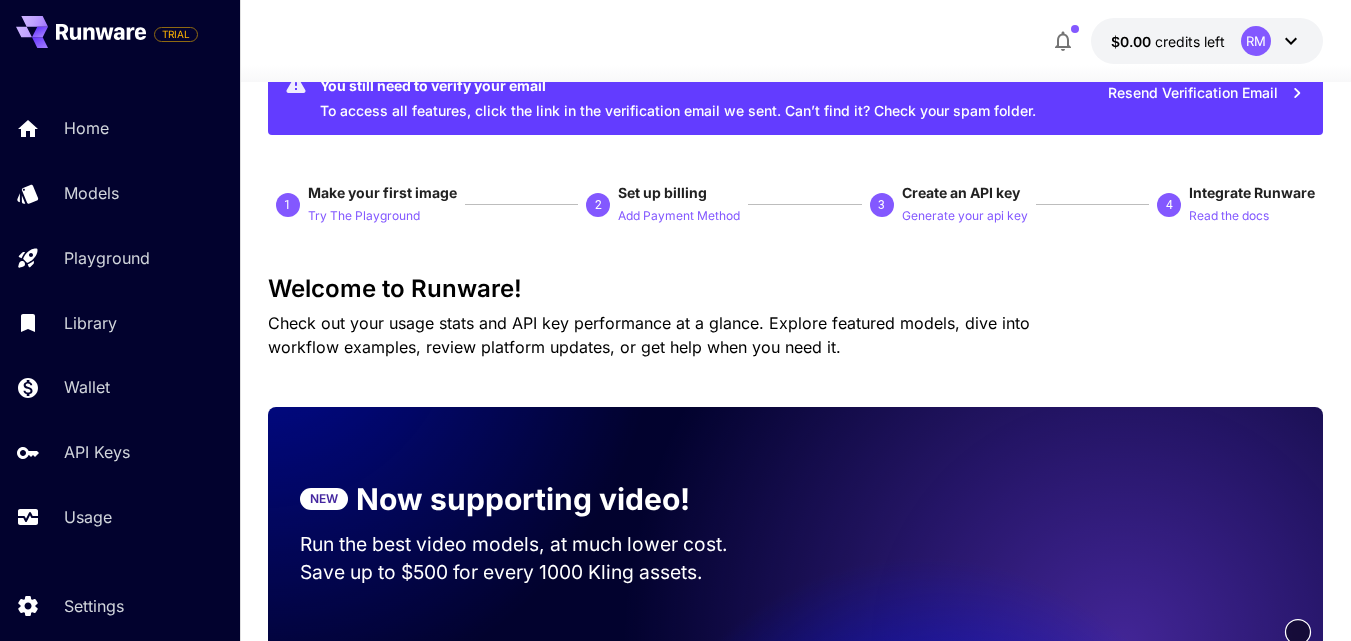 scroll, scrollTop: 0, scrollLeft: 0, axis: both 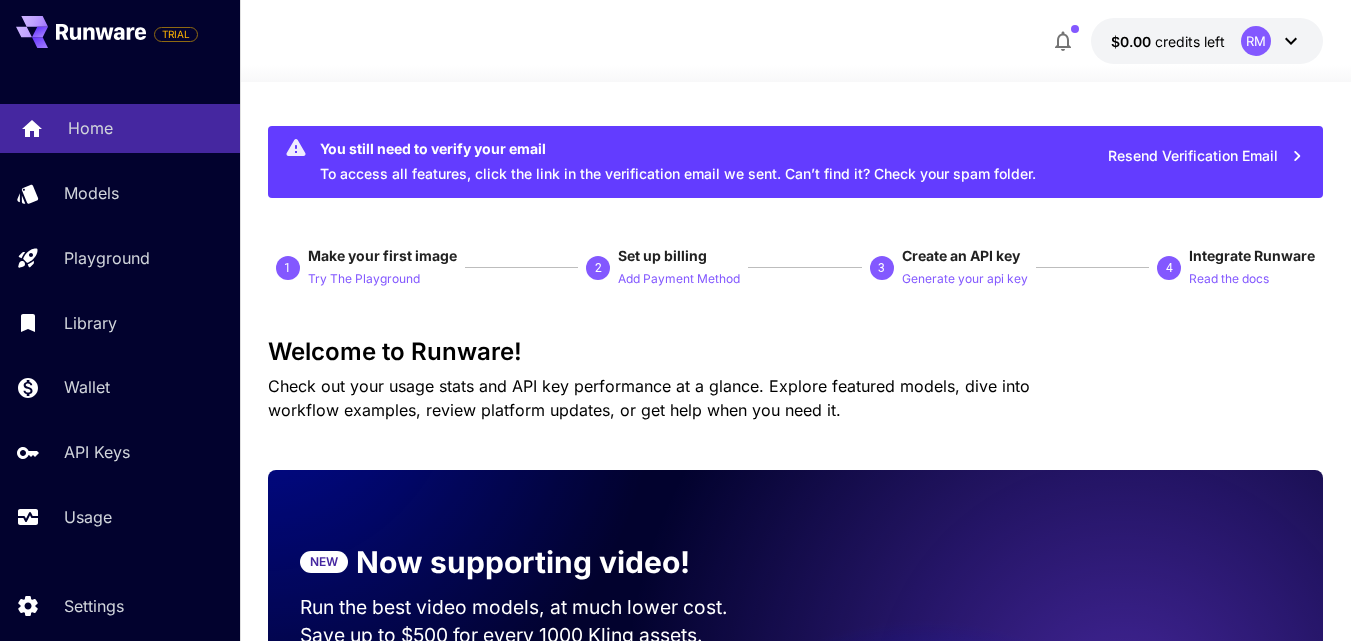 click on "Home" at bounding box center (90, 128) 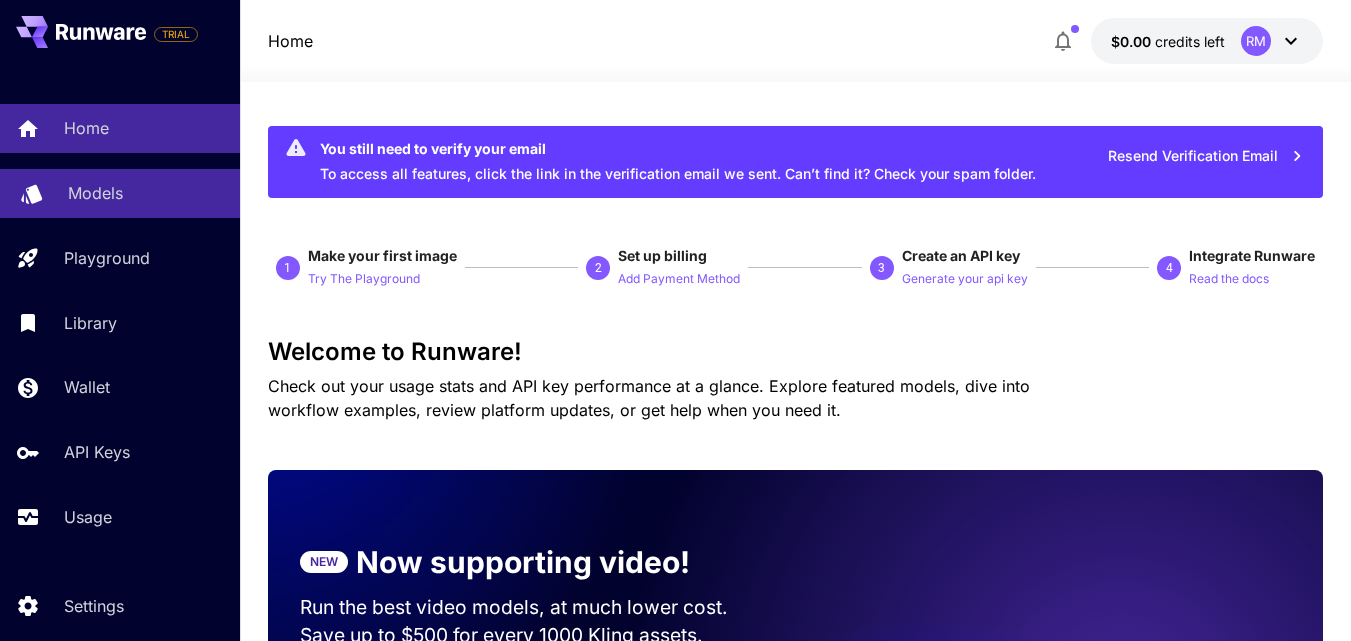 click on "Models" at bounding box center [95, 193] 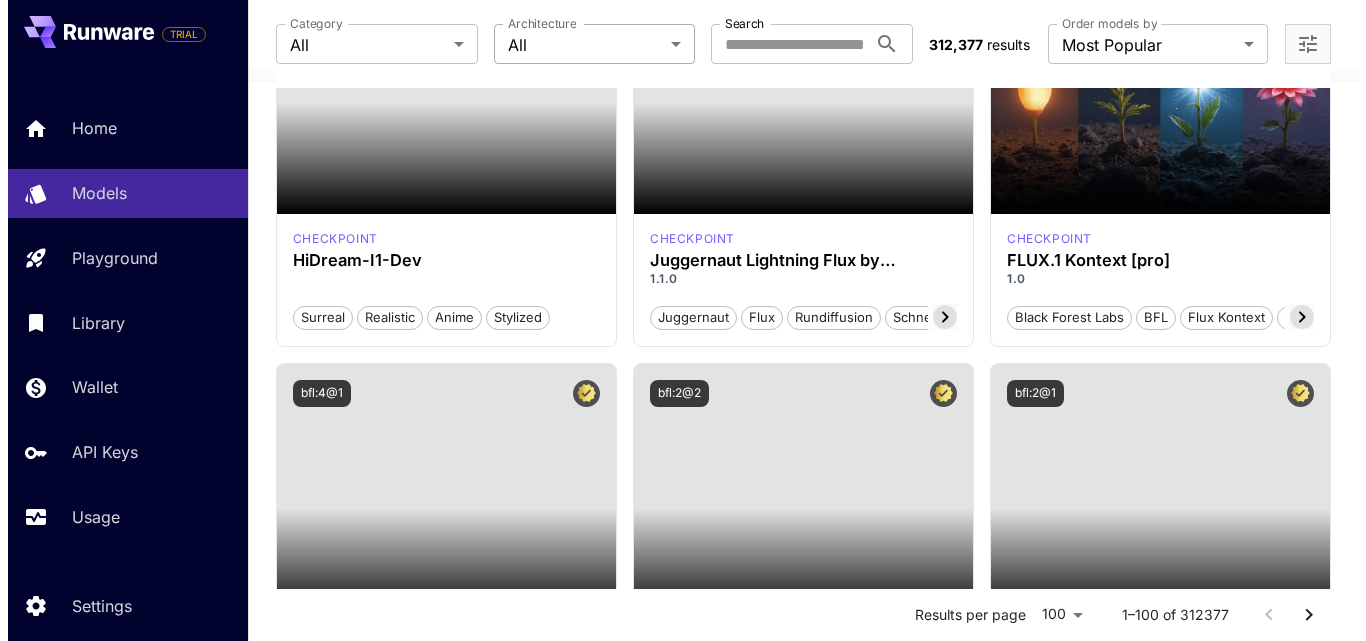 scroll, scrollTop: 400, scrollLeft: 0, axis: vertical 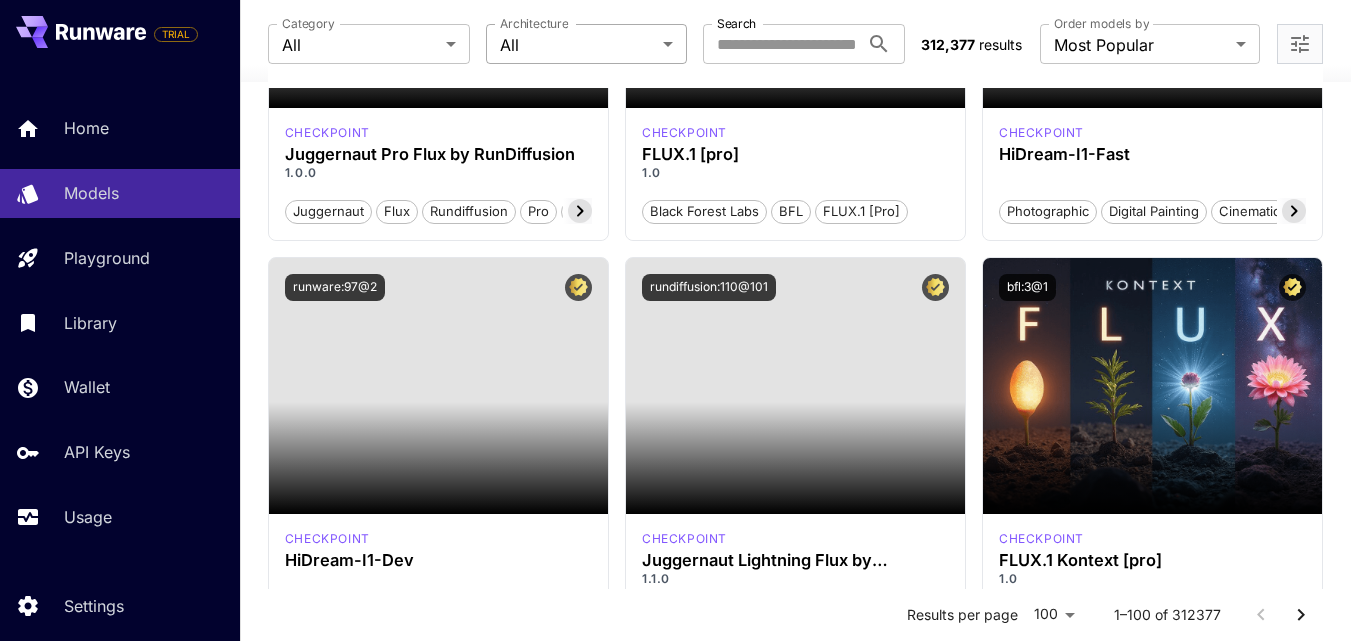 click on "**********" at bounding box center (675, 12415) 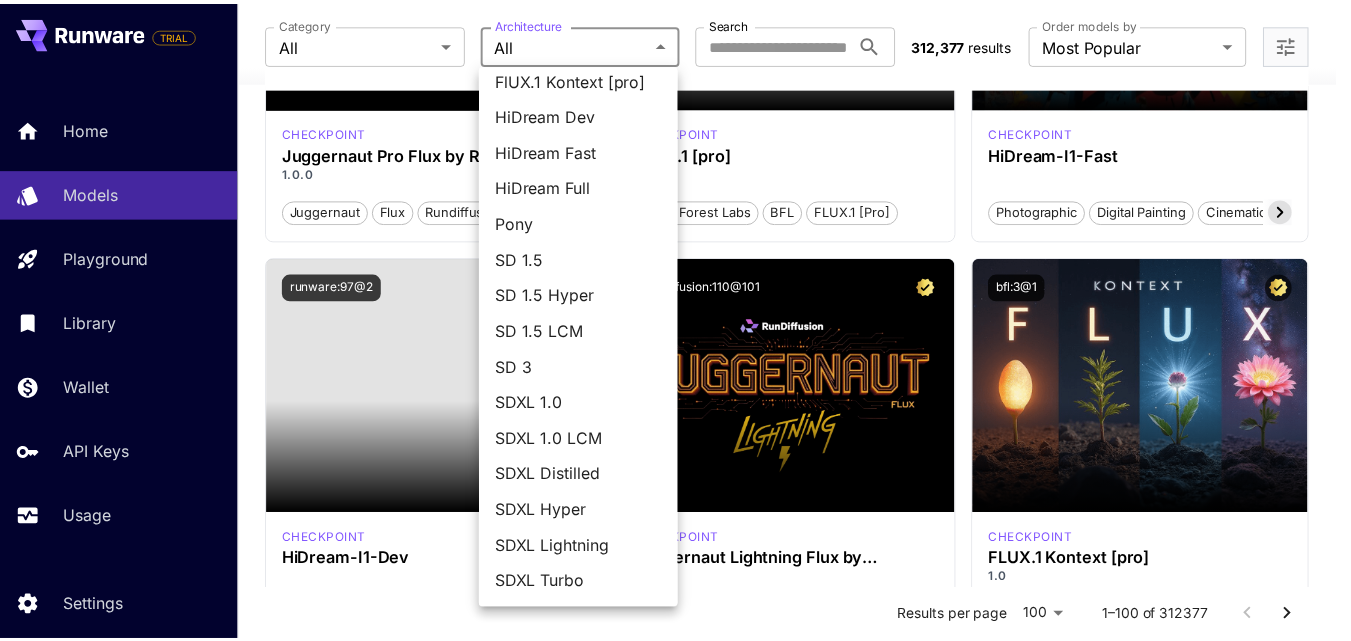scroll, scrollTop: 0, scrollLeft: 0, axis: both 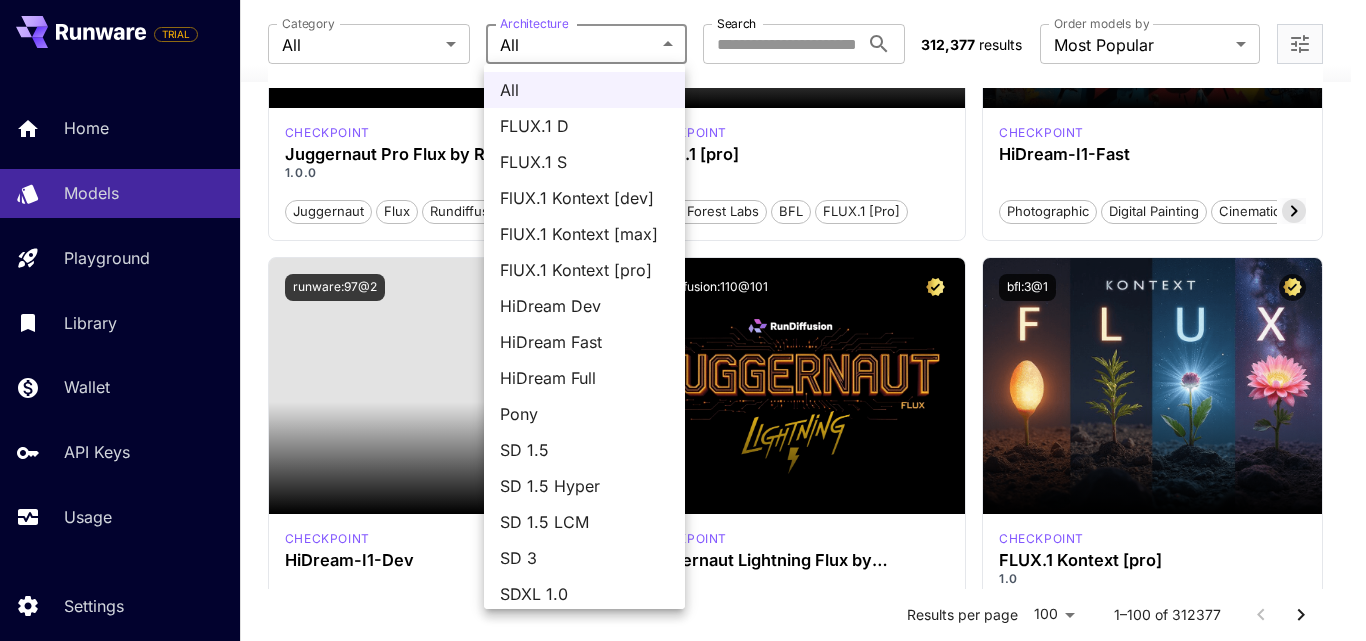 click at bounding box center [683, 320] 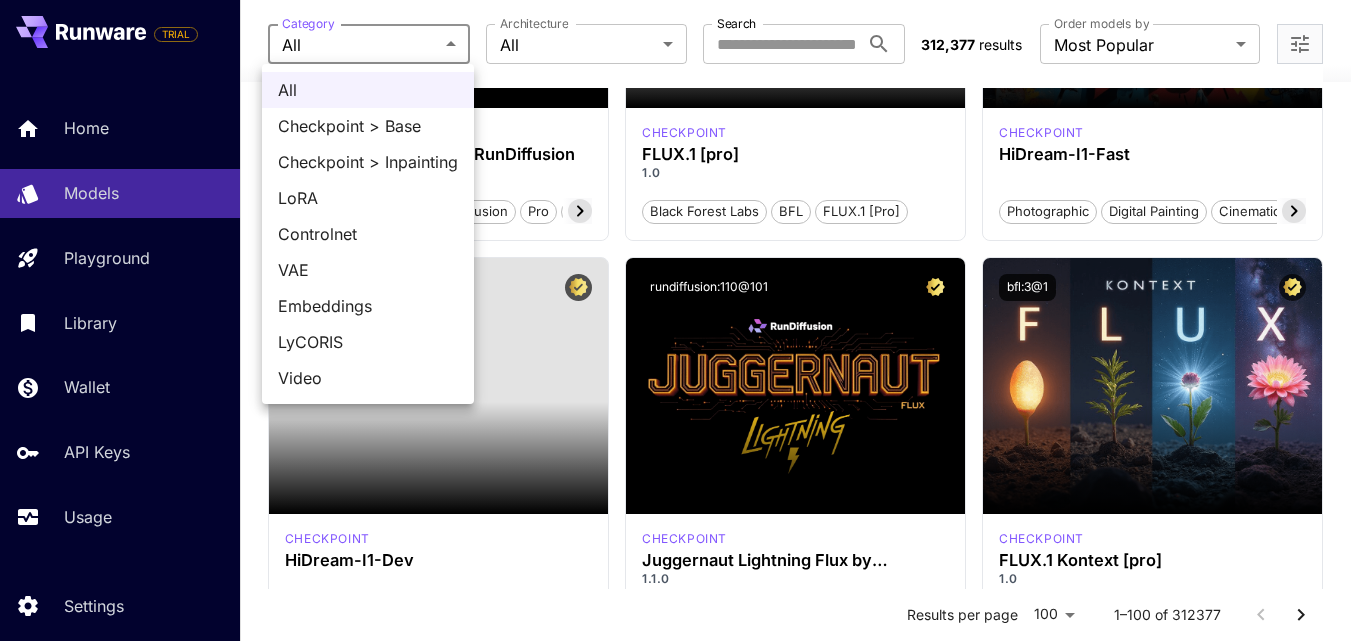 click on "**********" at bounding box center [683, 12415] 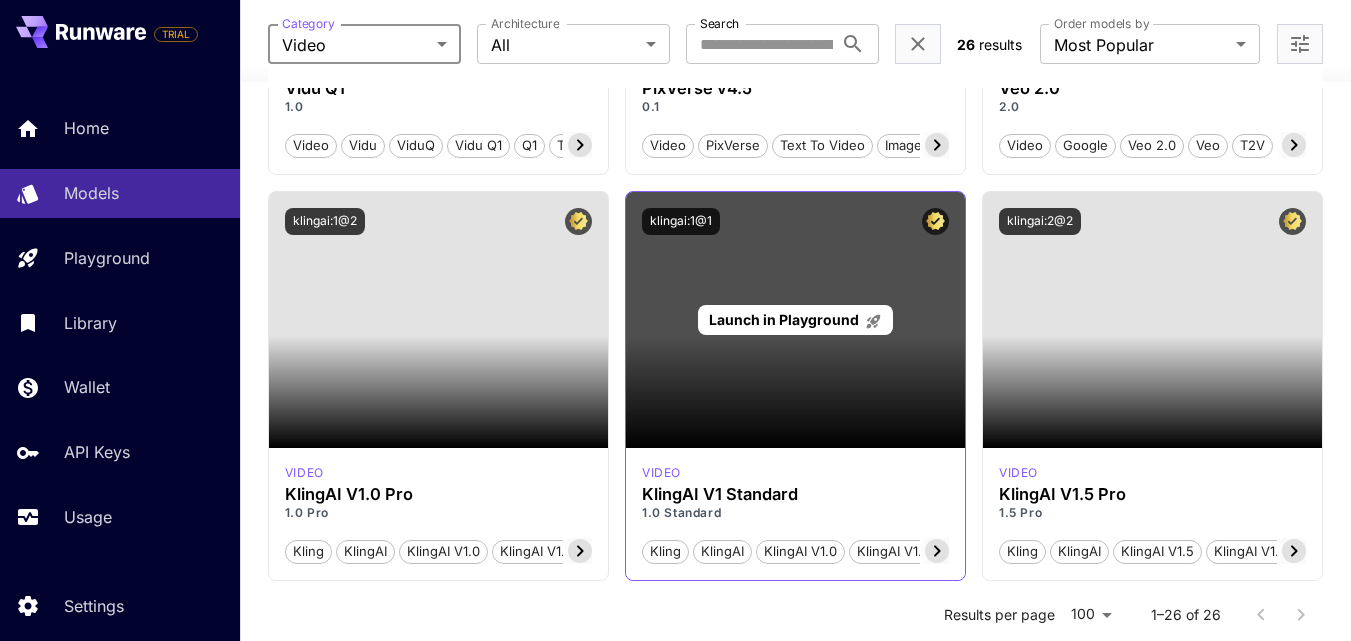 scroll, scrollTop: 900, scrollLeft: 0, axis: vertical 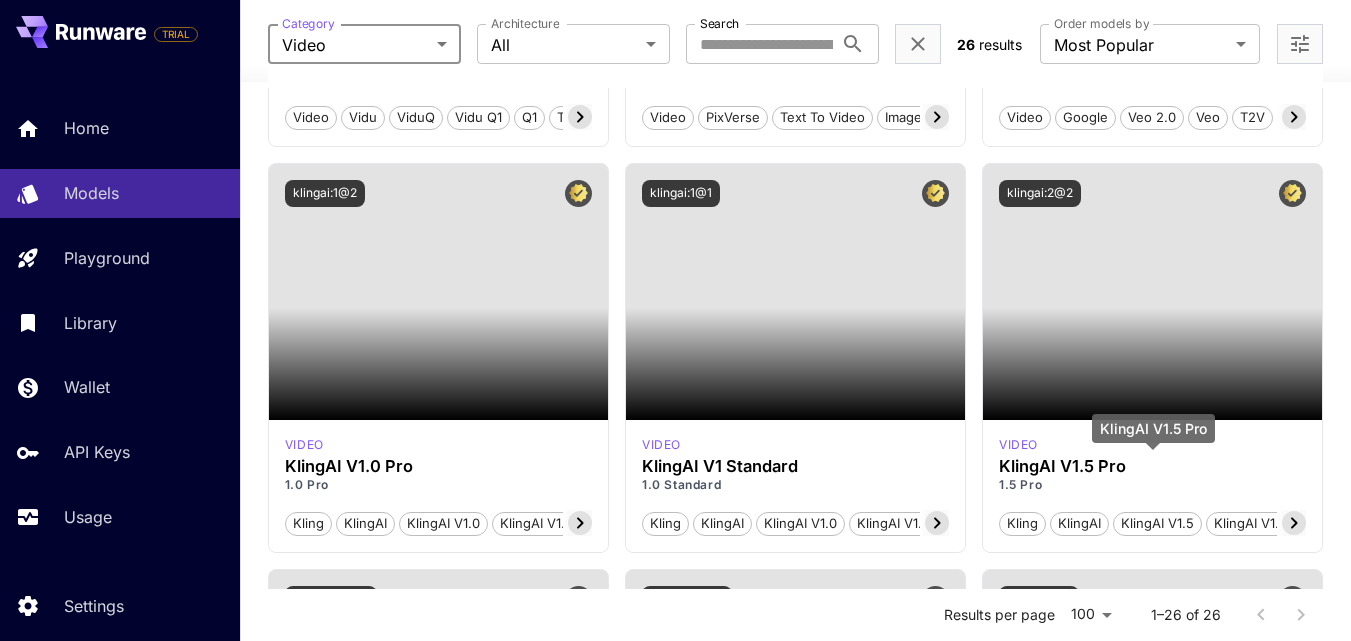 click on "KlingAI V1.5 Pro" at bounding box center (1153, 428) 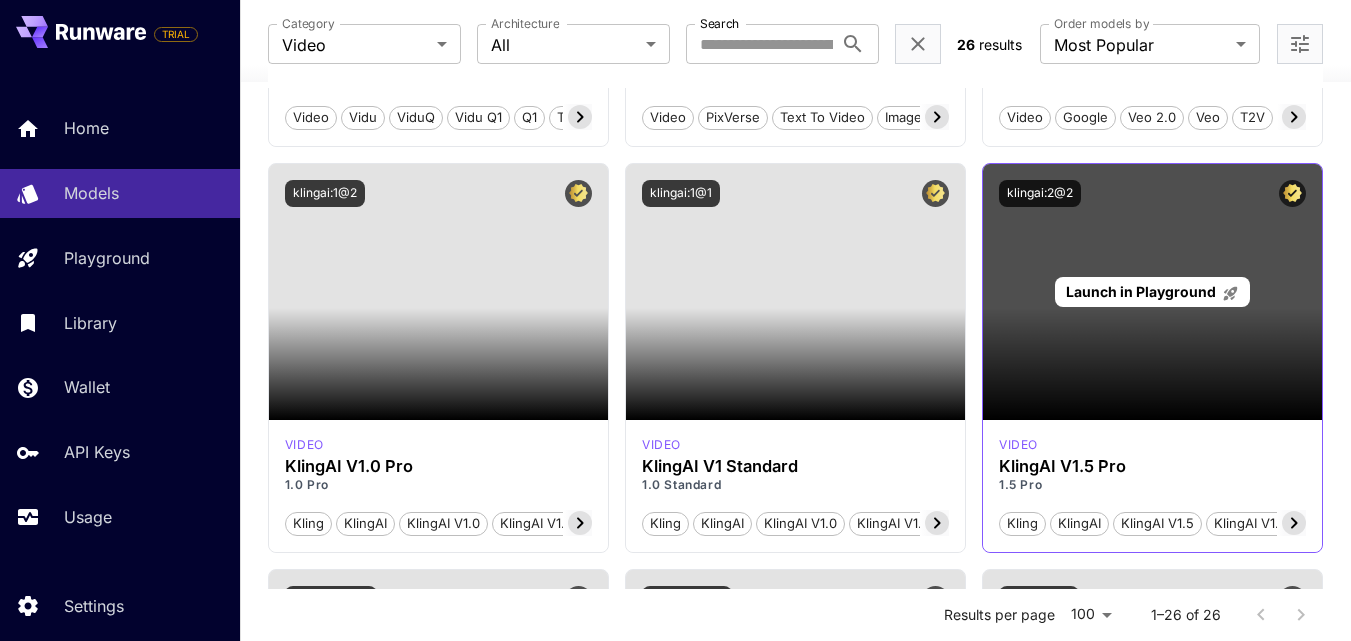 click on "Launch in Playground" at bounding box center (1141, 291) 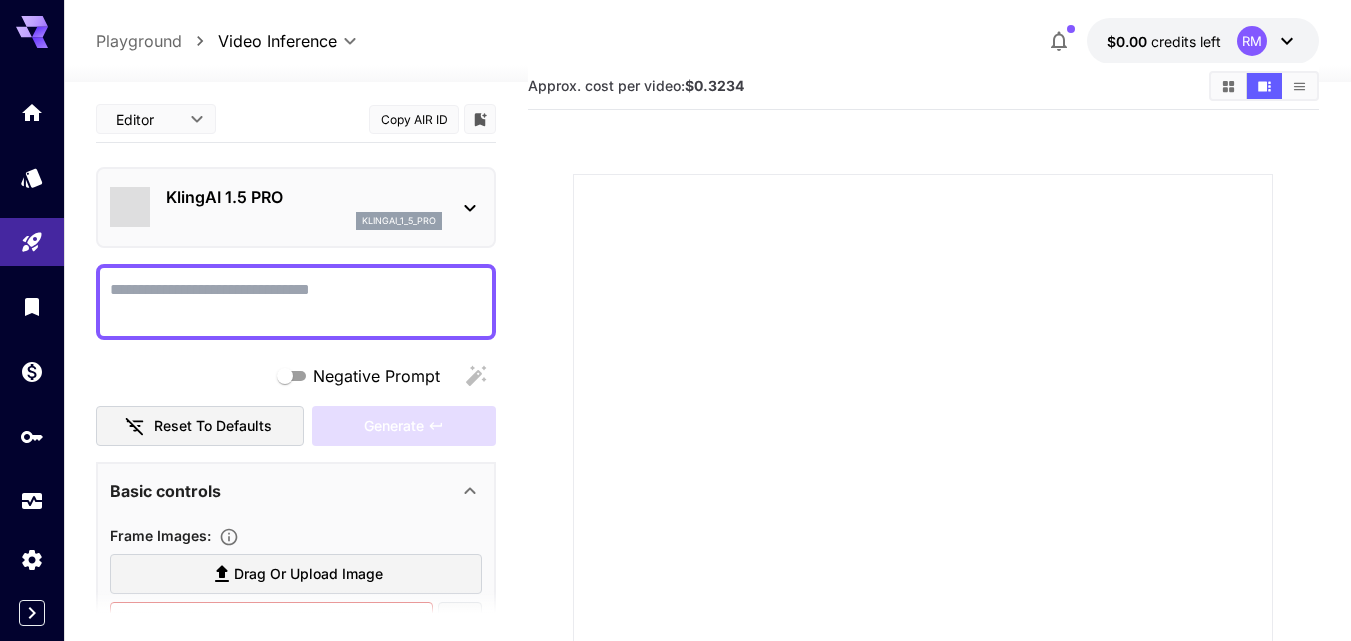 scroll, scrollTop: 0, scrollLeft: 0, axis: both 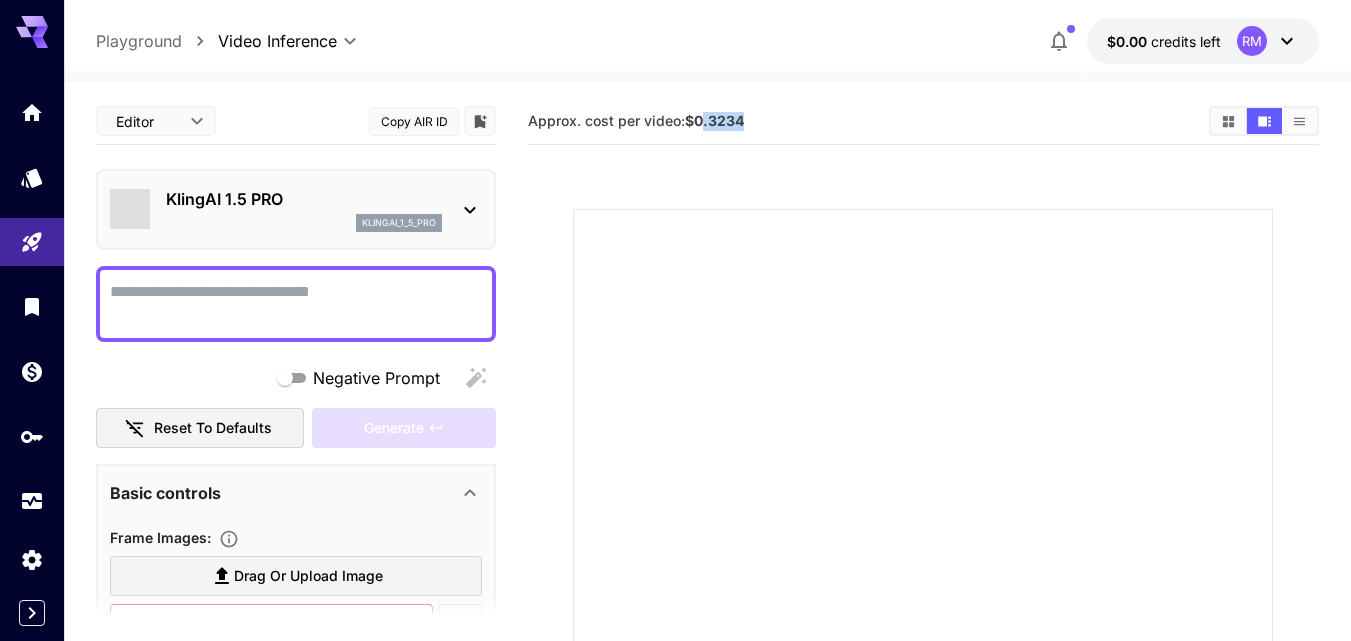 drag, startPoint x: 706, startPoint y: 120, endPoint x: 766, endPoint y: 111, distance: 60.671246 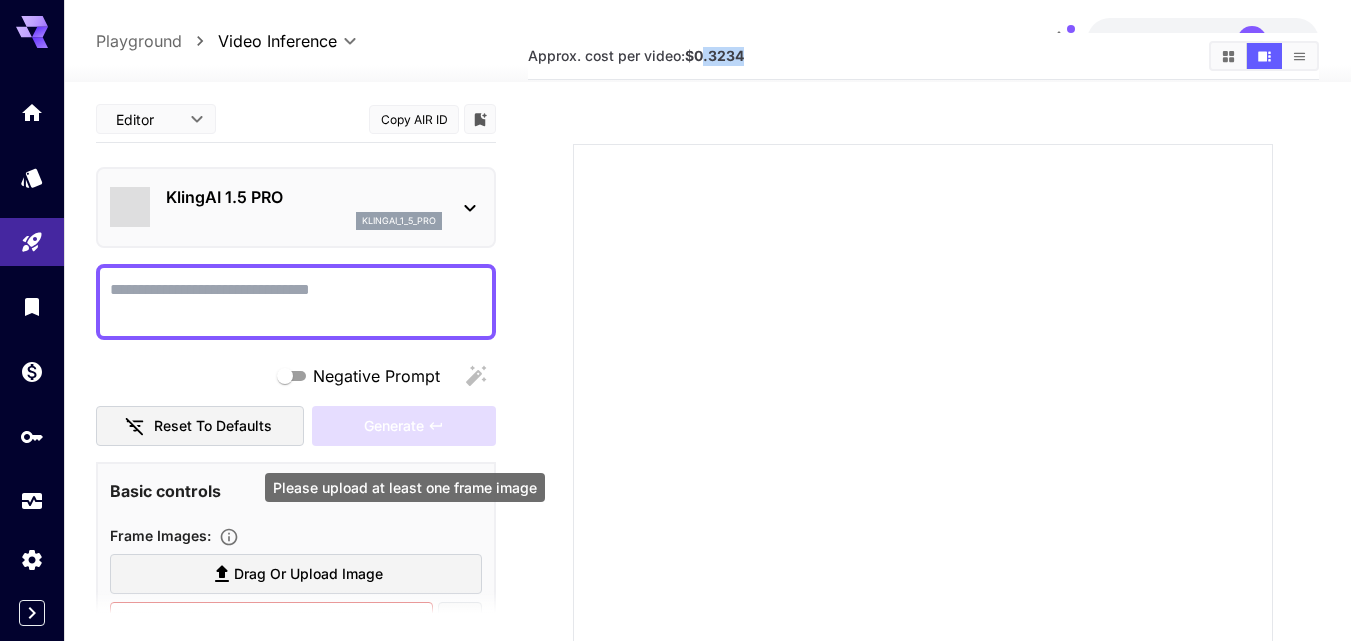 scroll, scrollTop: 100, scrollLeft: 0, axis: vertical 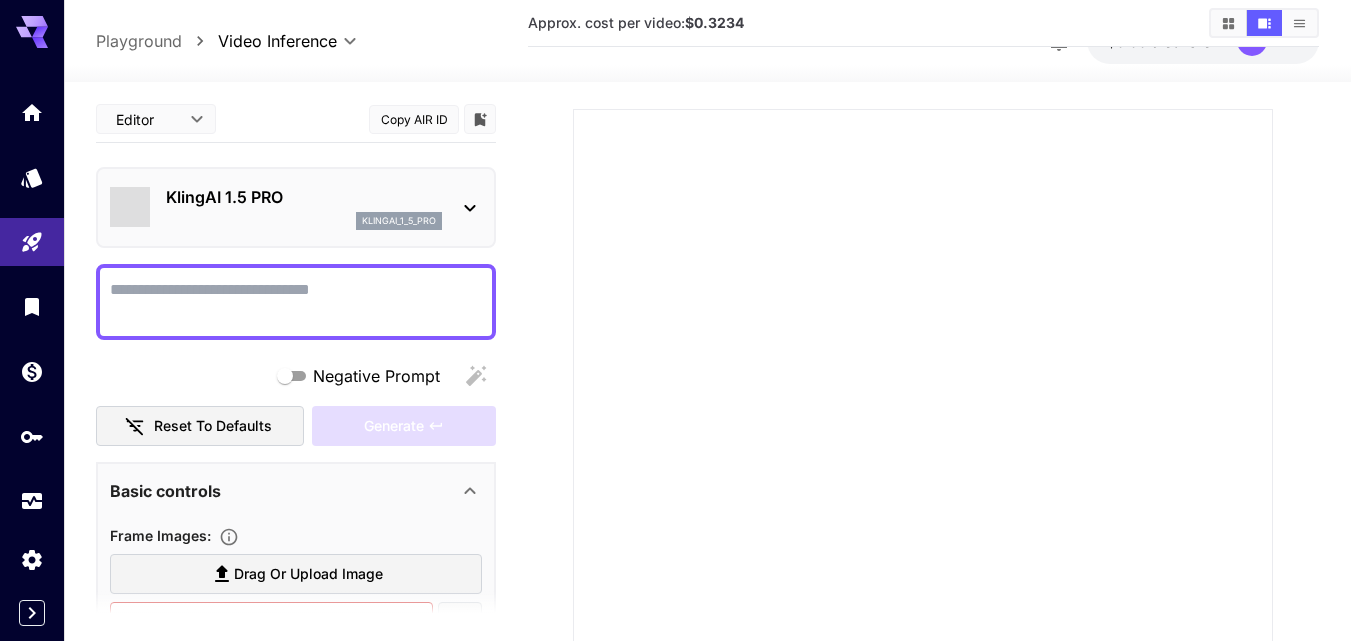 click at bounding box center [923, 459] 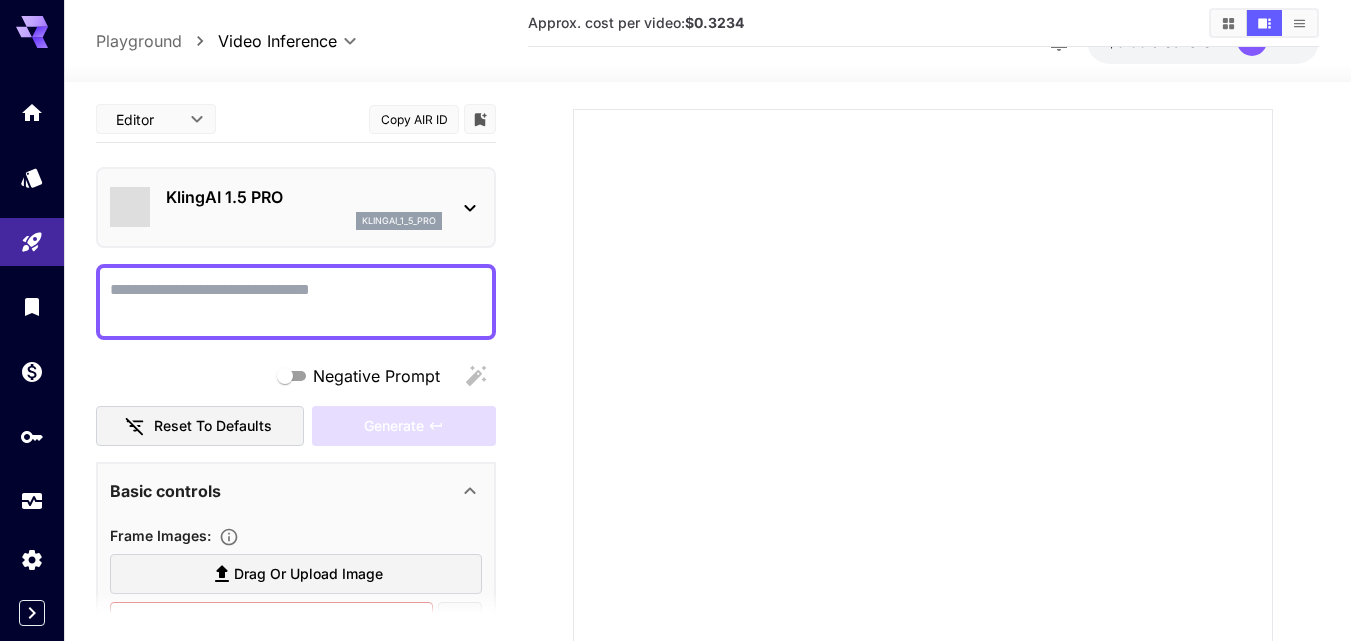 click on "$0.3234" at bounding box center [714, 22] 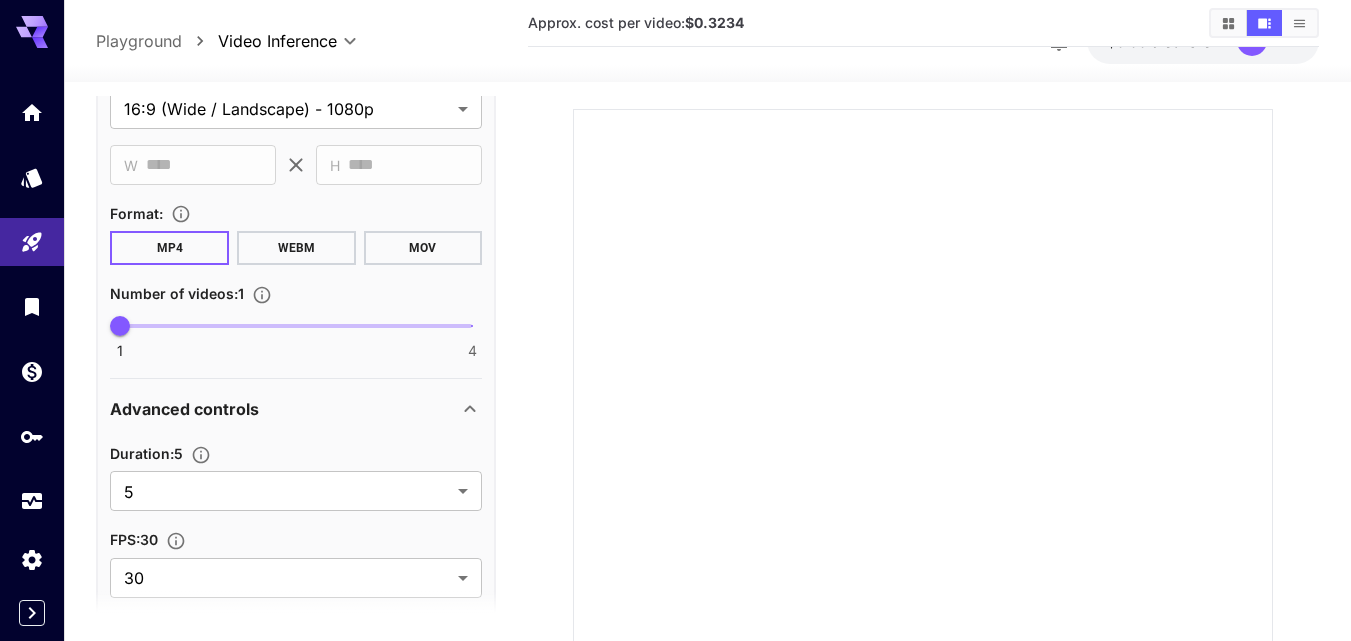 scroll, scrollTop: 964, scrollLeft: 0, axis: vertical 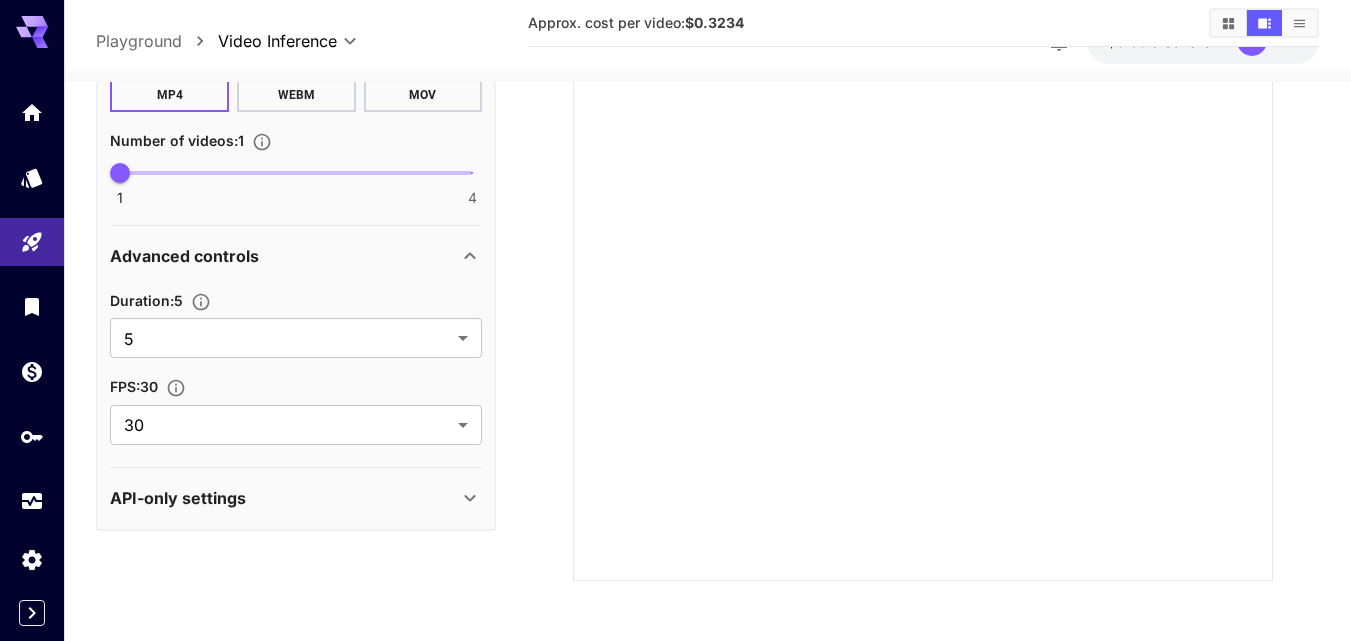 type on "**********" 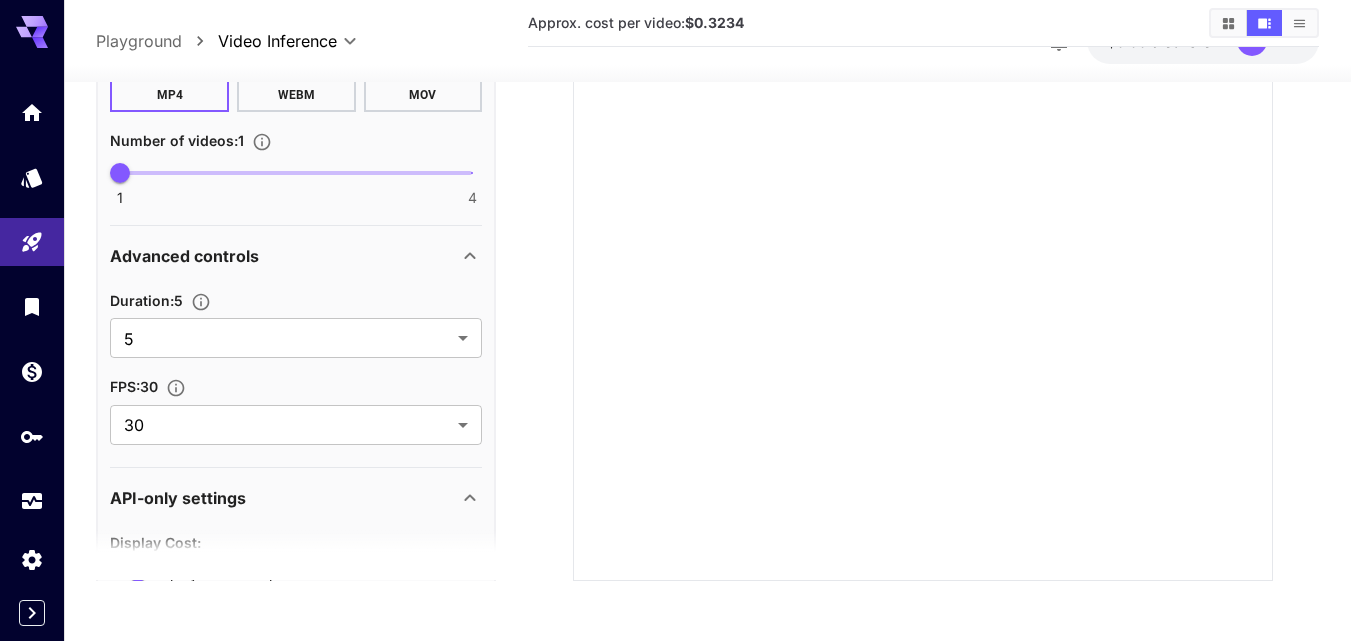 click on "API-only settings" at bounding box center (284, 499) 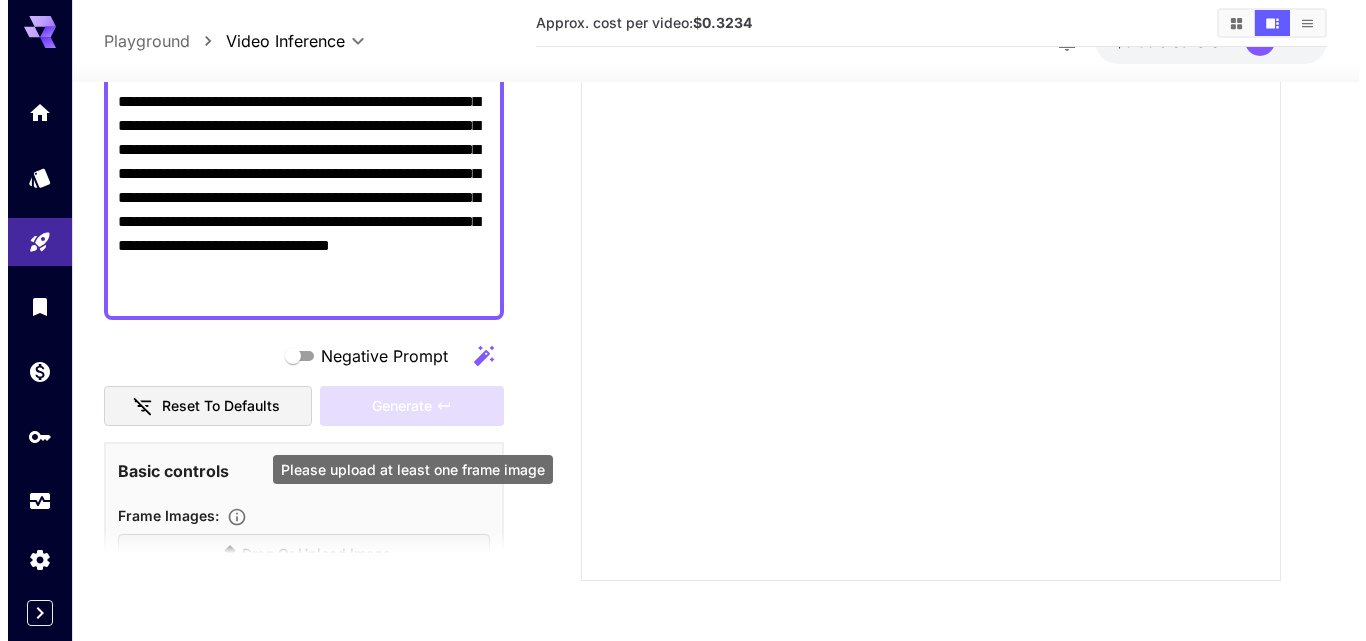 scroll, scrollTop: 0, scrollLeft: 0, axis: both 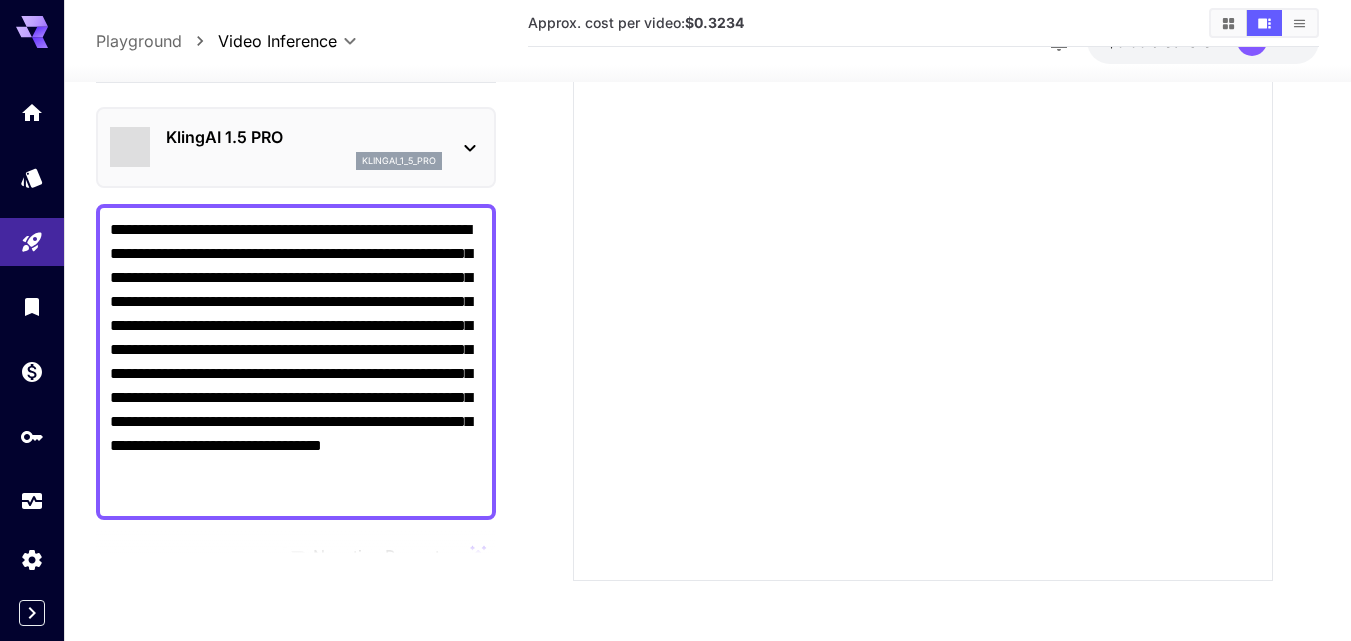 click on "KlingAI 1.5 PRO" at bounding box center [304, 137] 